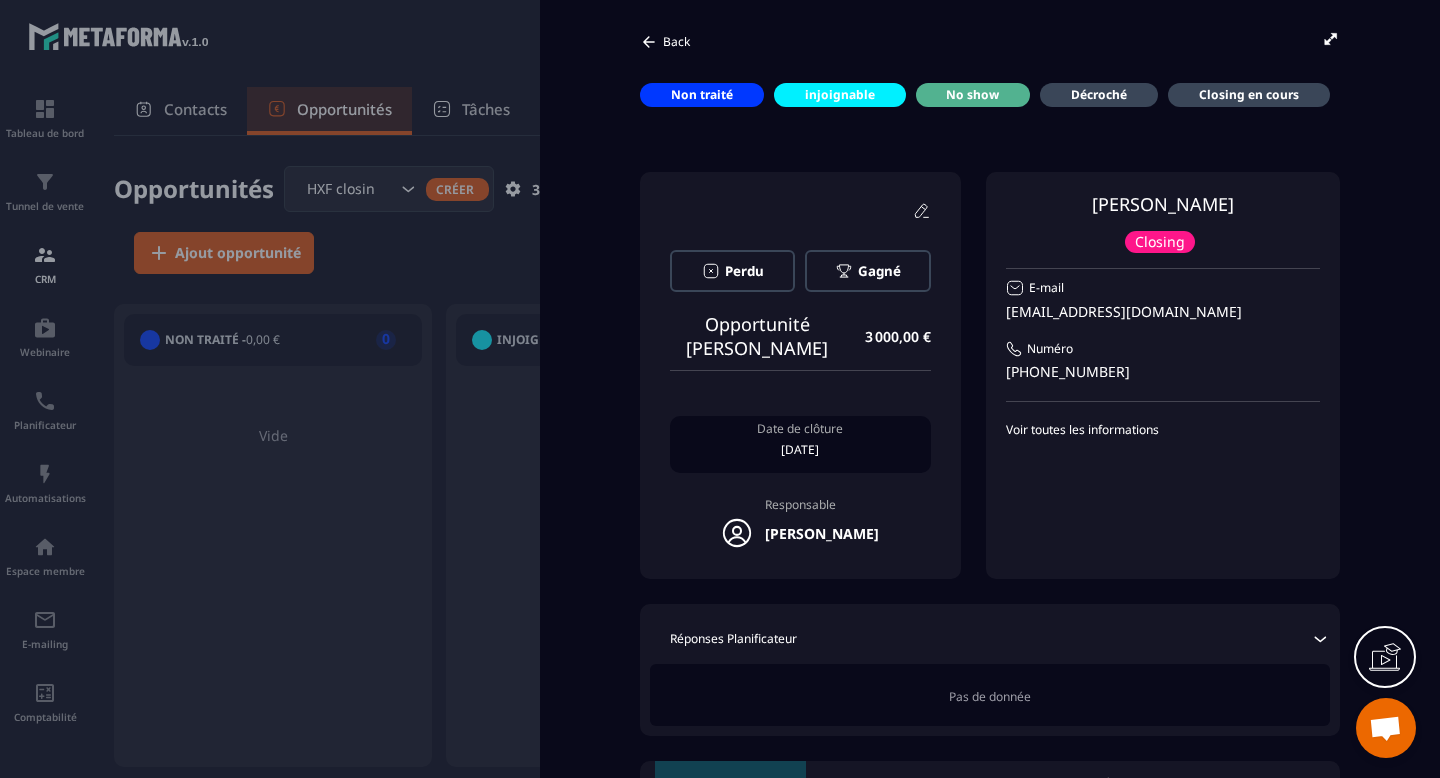 scroll, scrollTop: 0, scrollLeft: 0, axis: both 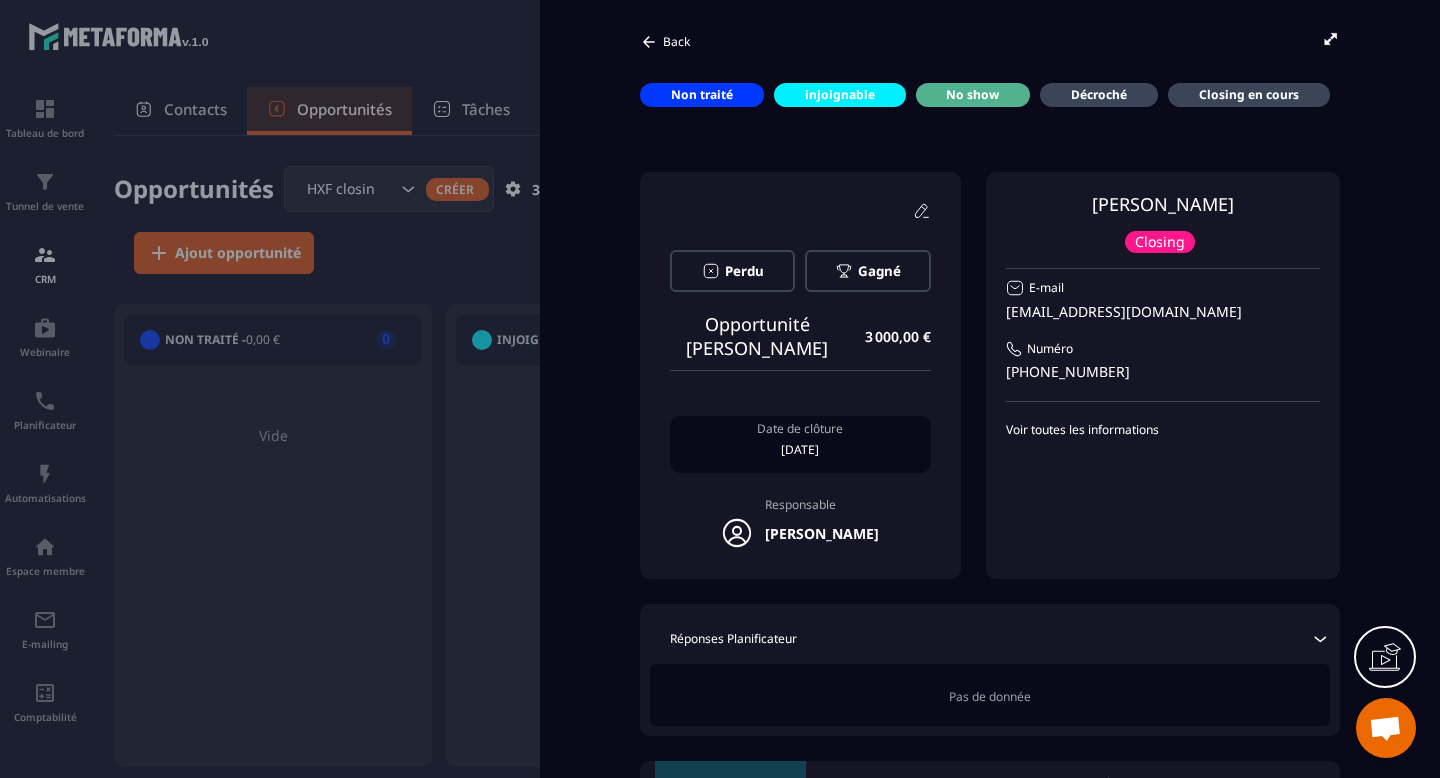 click on "Back" at bounding box center (676, 41) 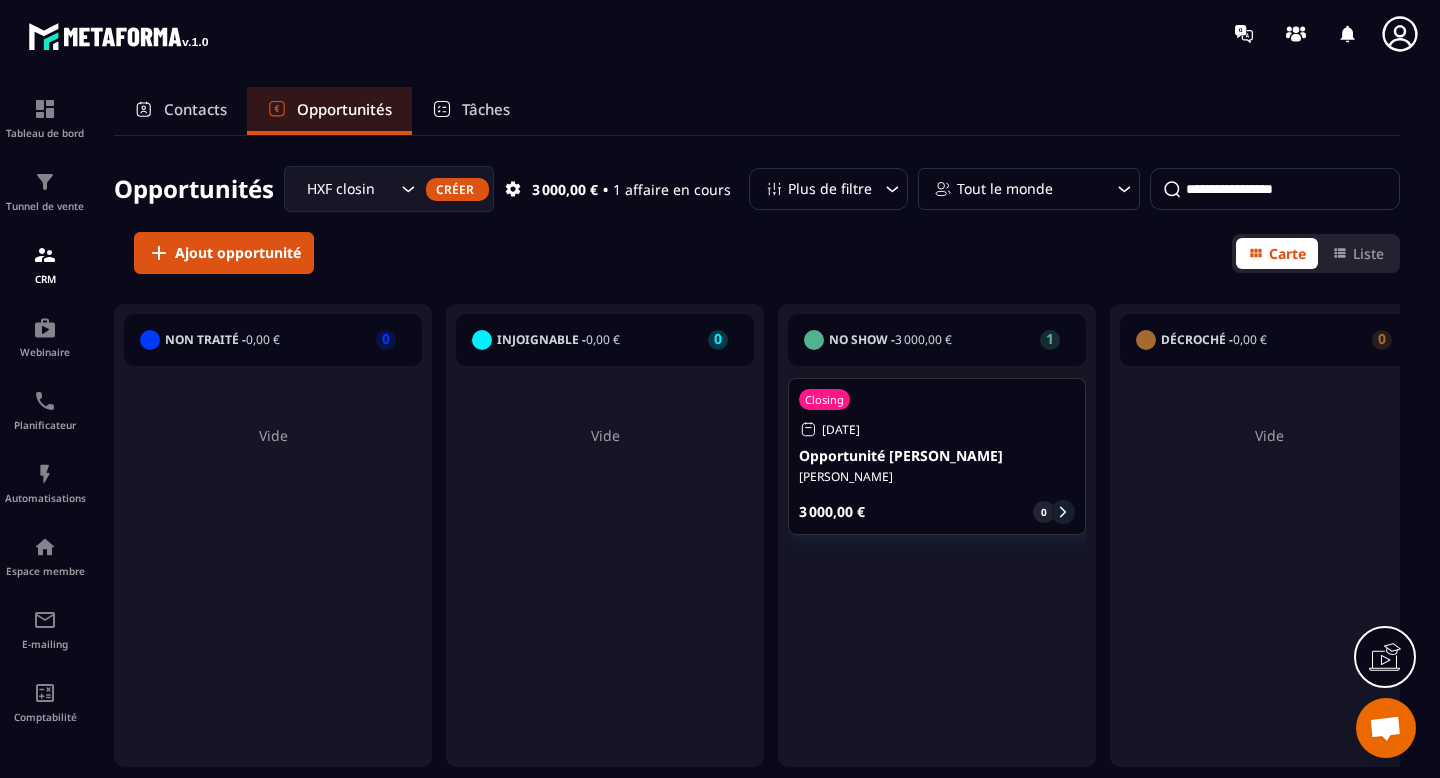 click 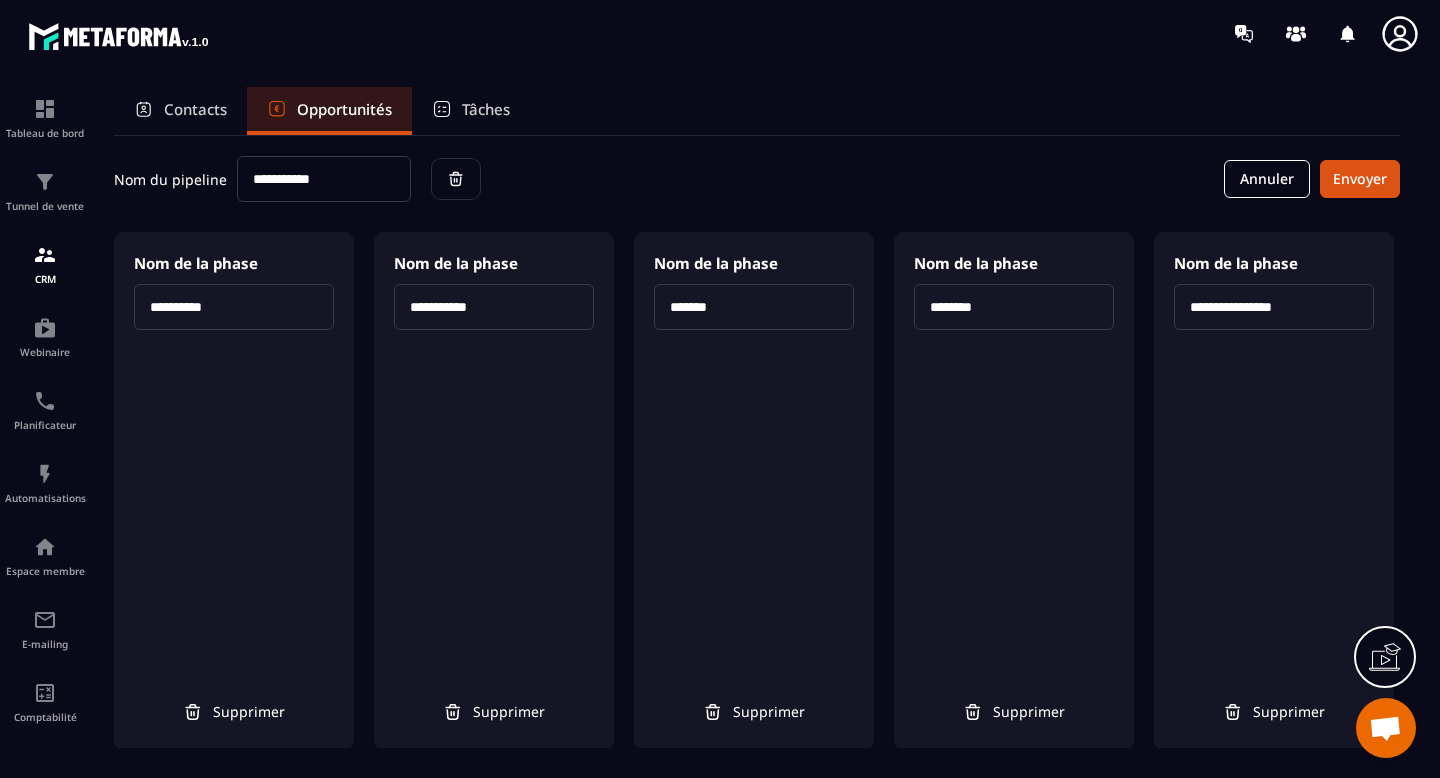type 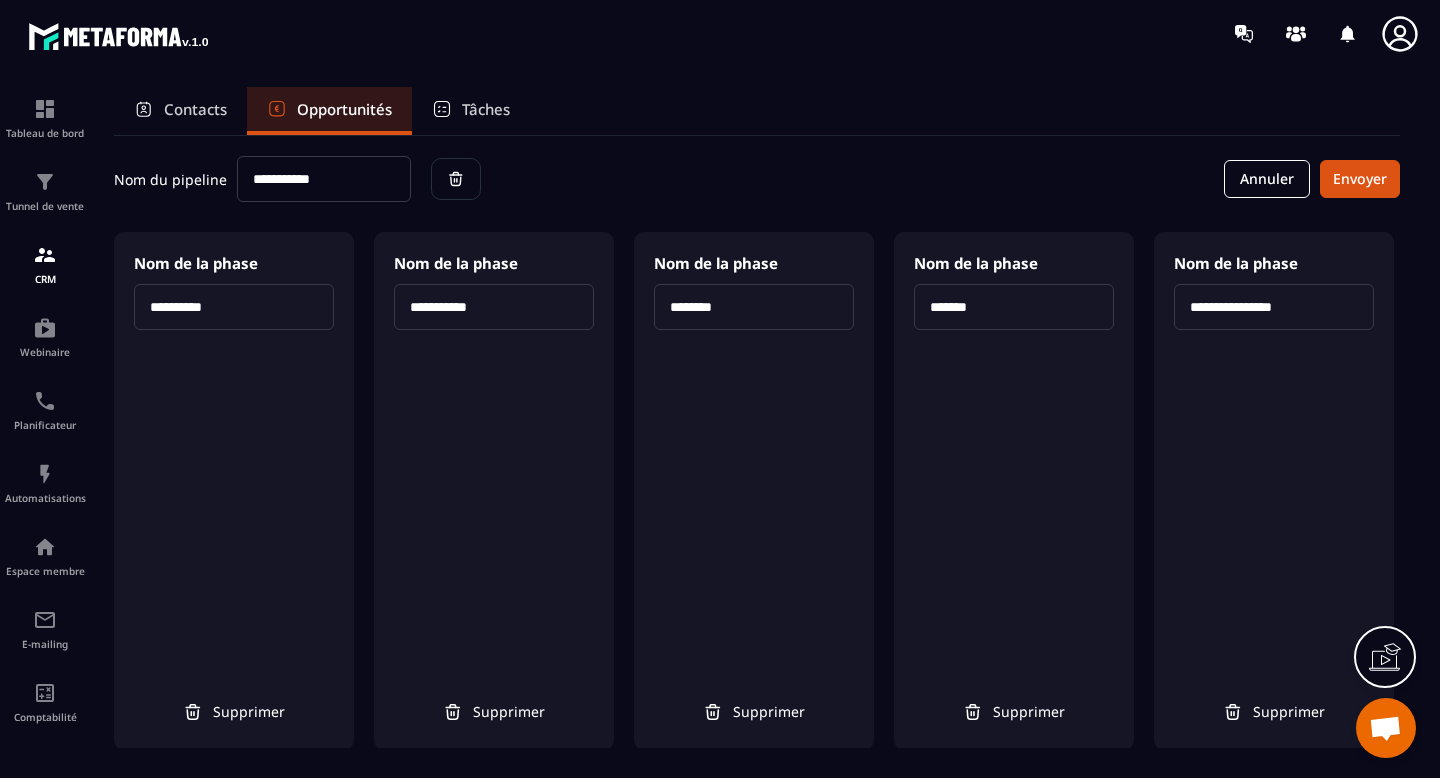click on "********" at bounding box center [754, 307] 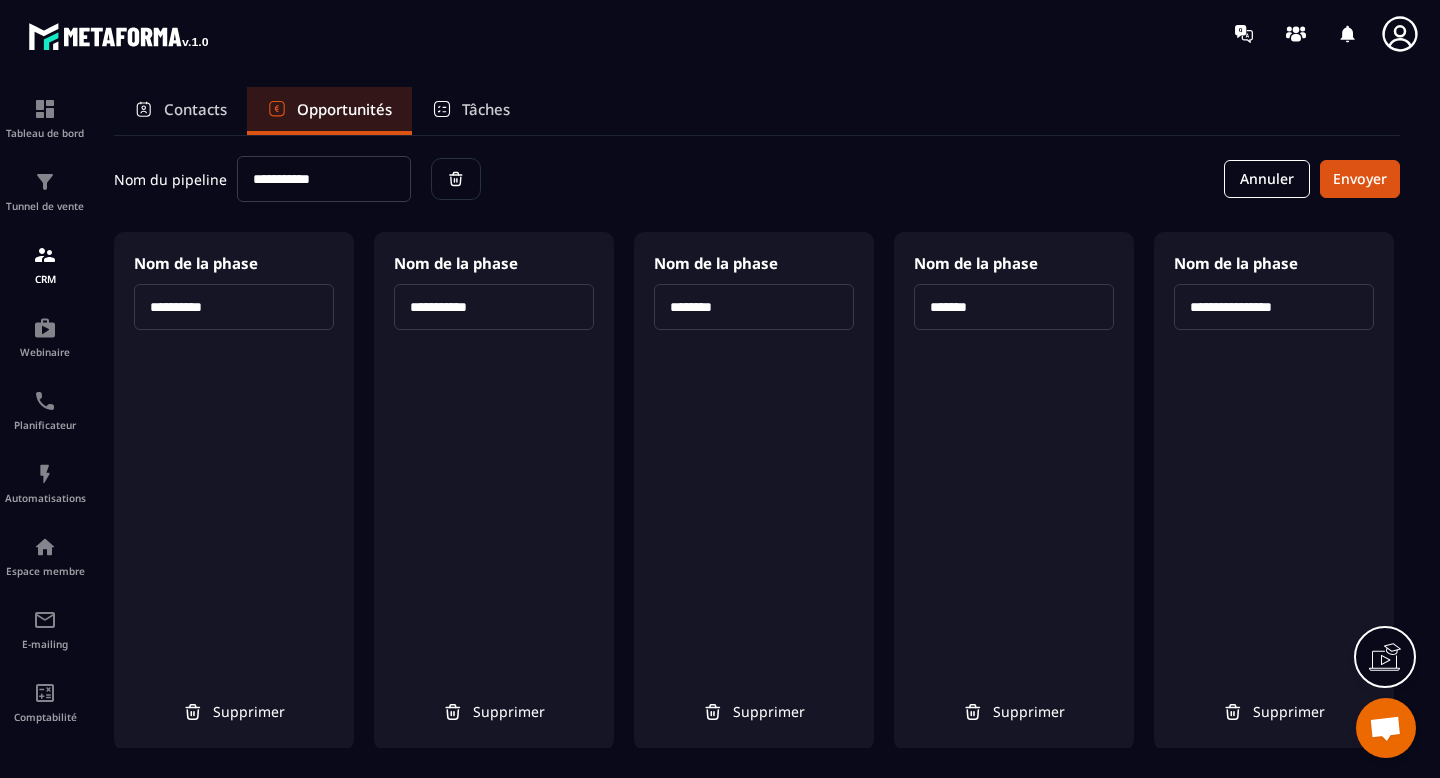 drag, startPoint x: 748, startPoint y: 317, endPoint x: 736, endPoint y: 308, distance: 15 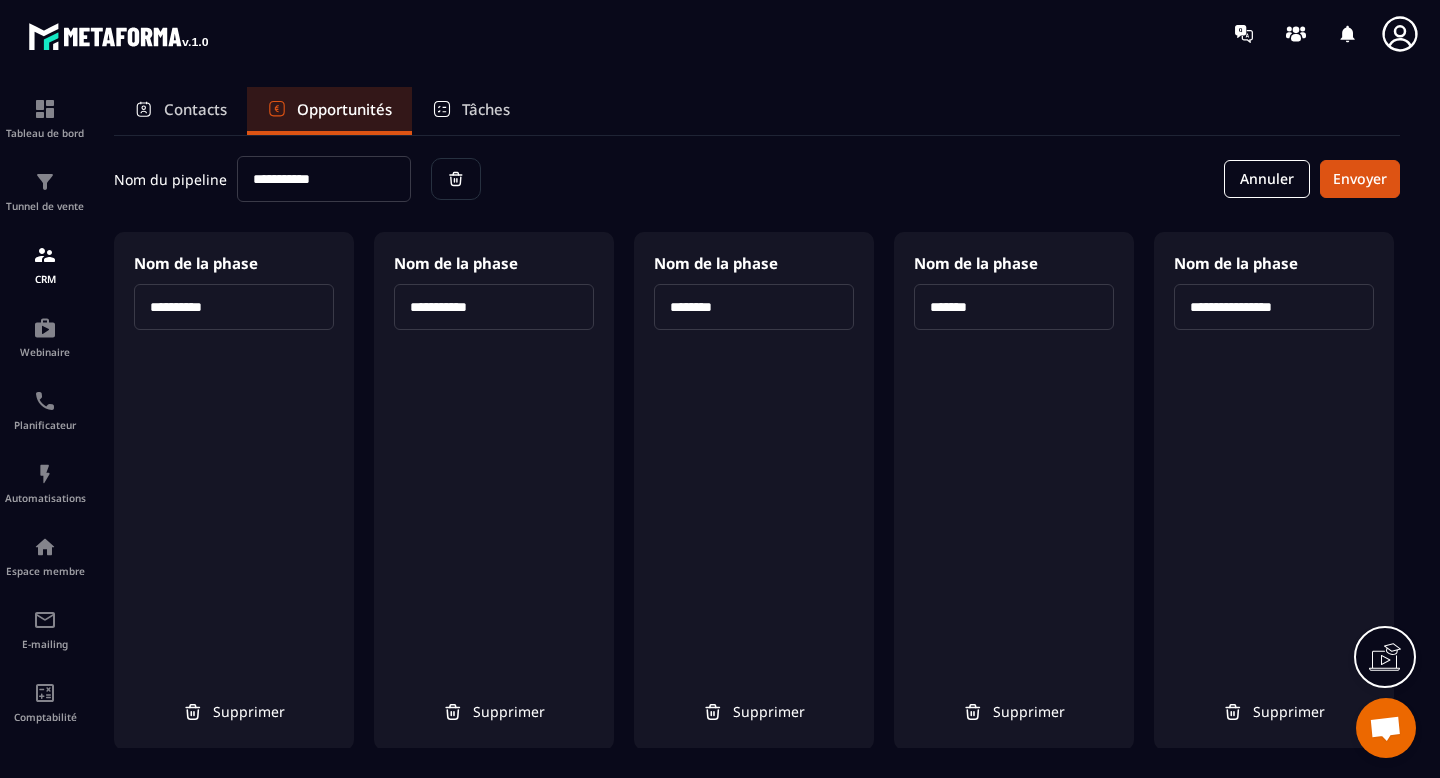 click on "********" at bounding box center [754, 307] 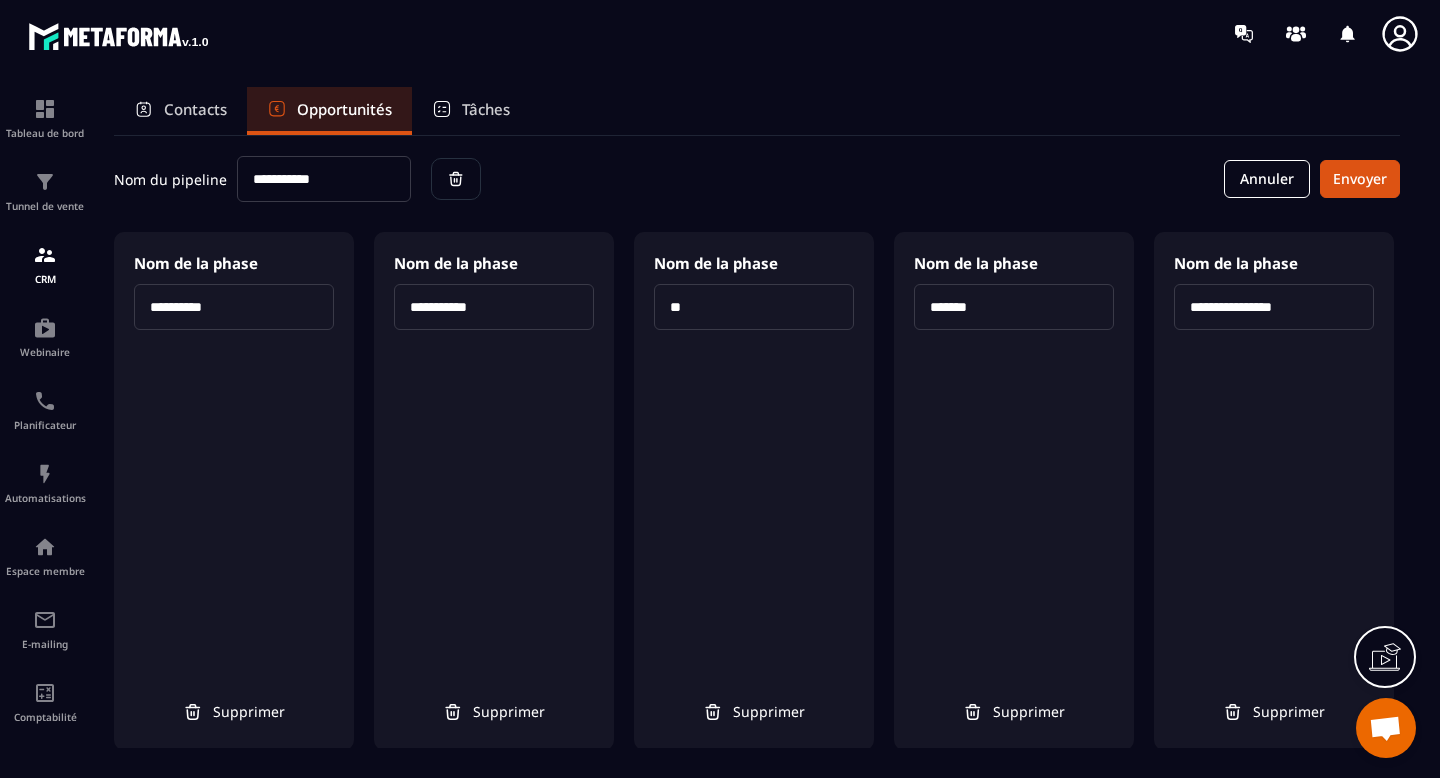 type on "*" 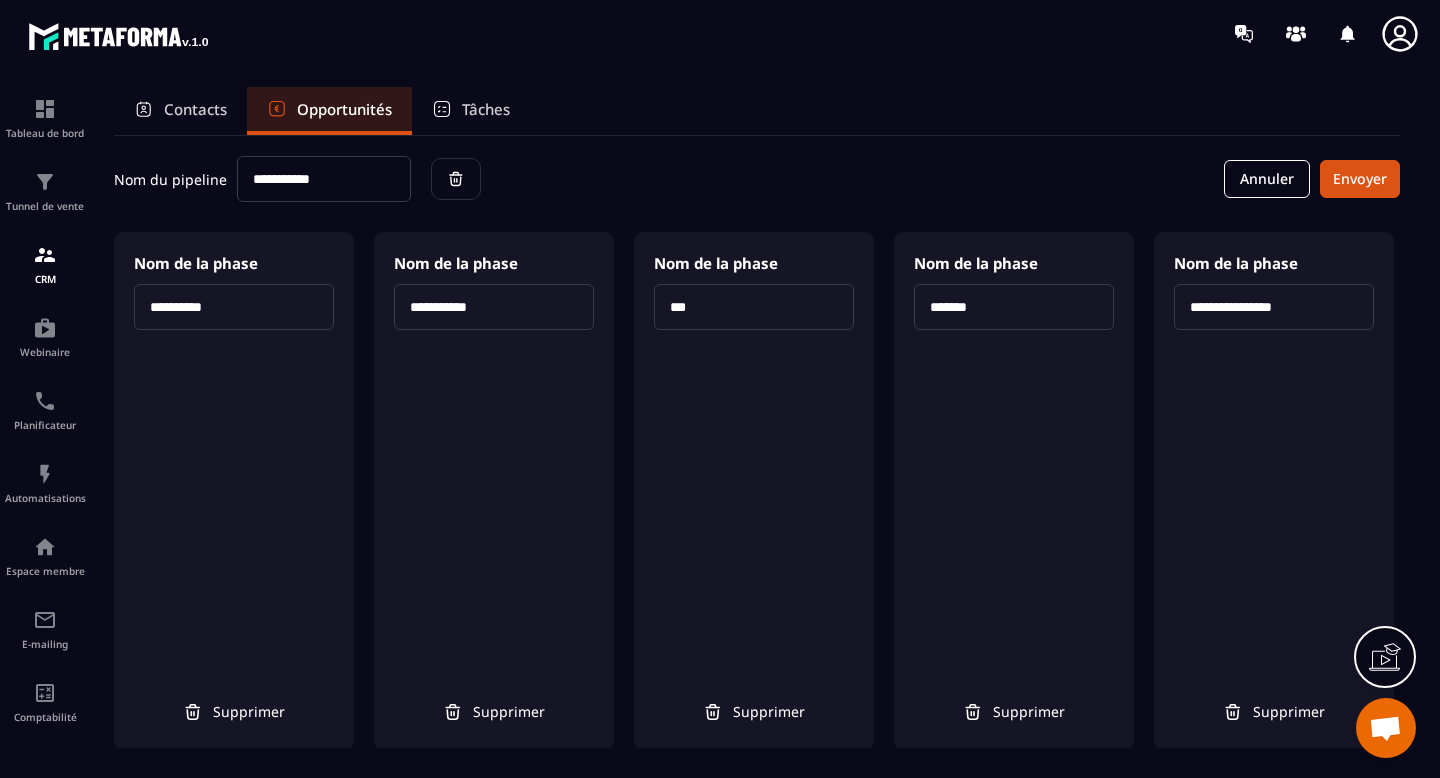 type on "**********" 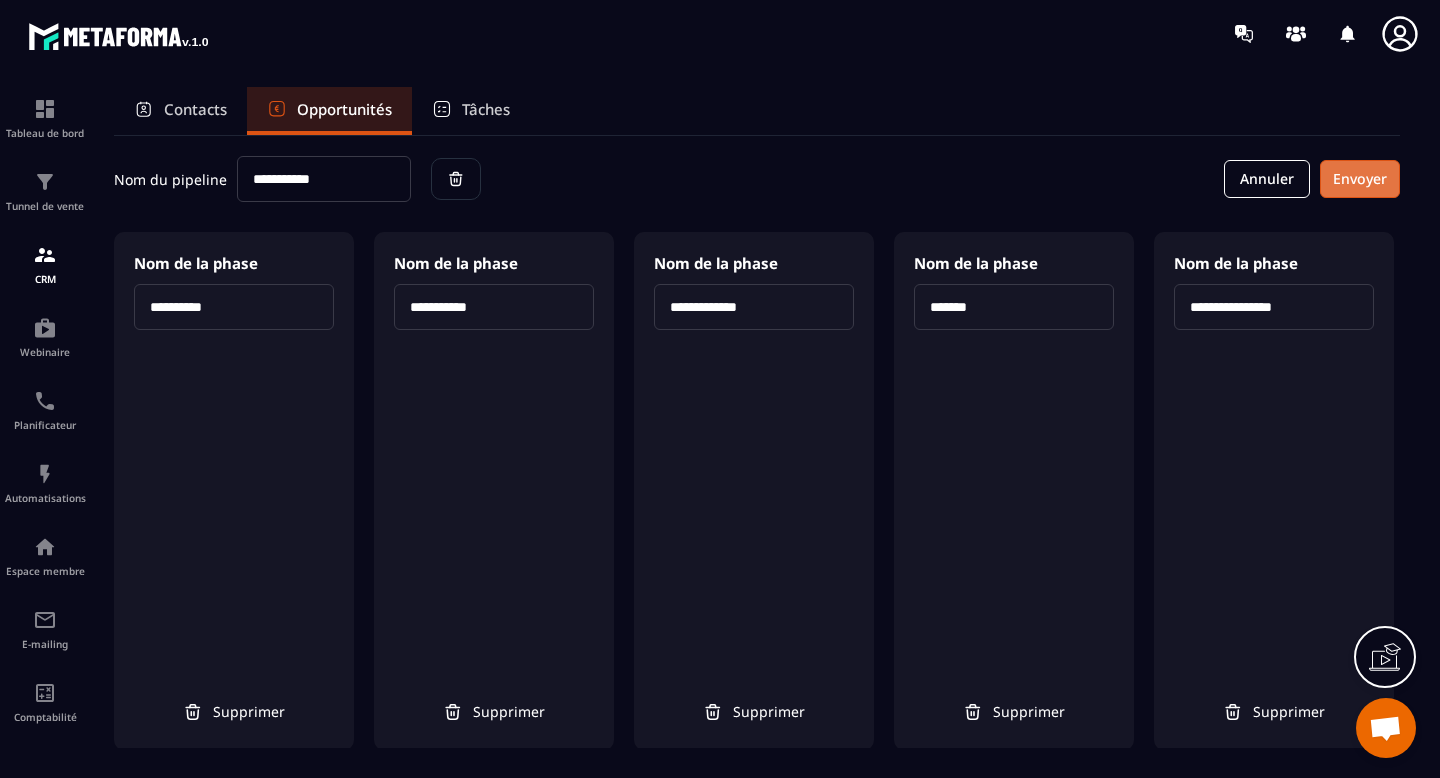 click on "Envoyer" at bounding box center [1360, 179] 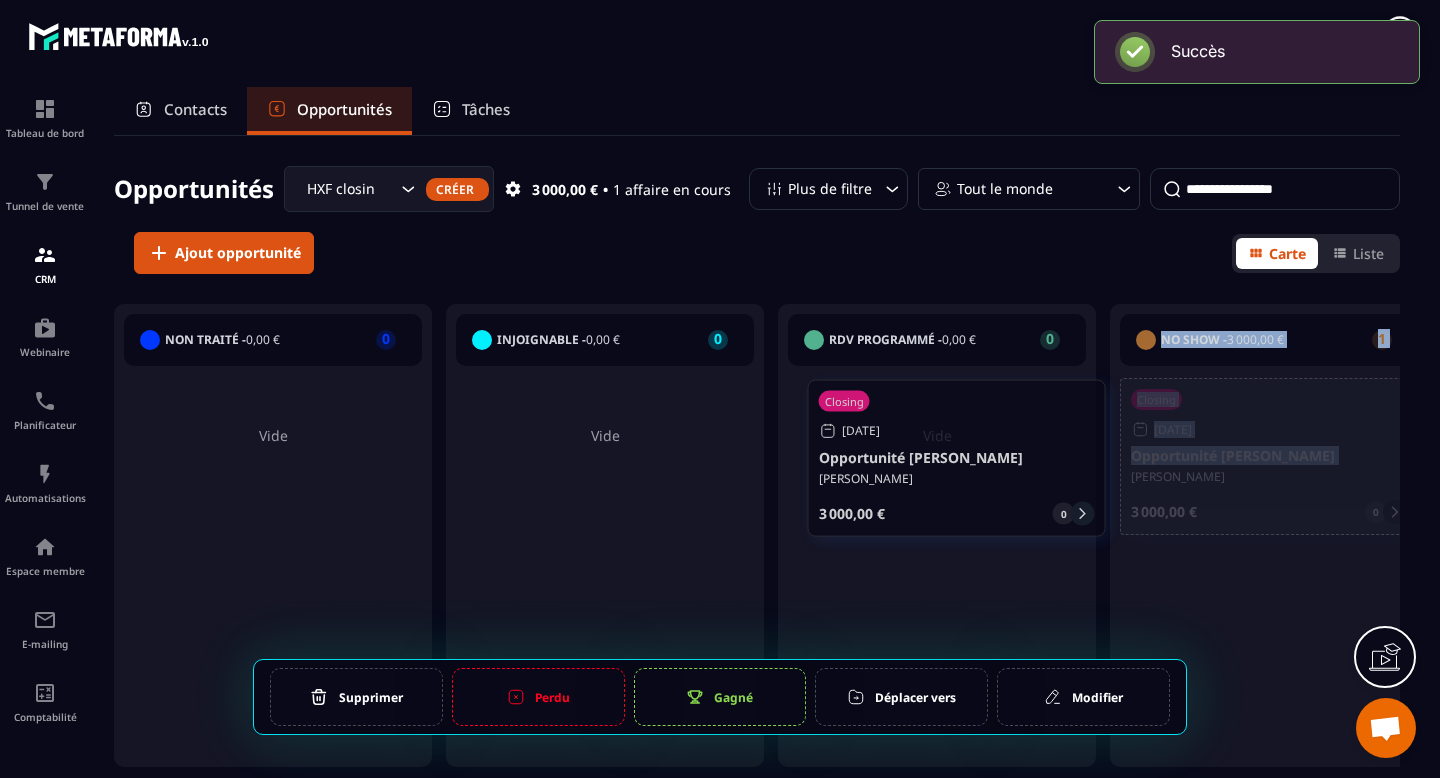 drag, startPoint x: 1207, startPoint y: 467, endPoint x: 900, endPoint y: 475, distance: 307.10422 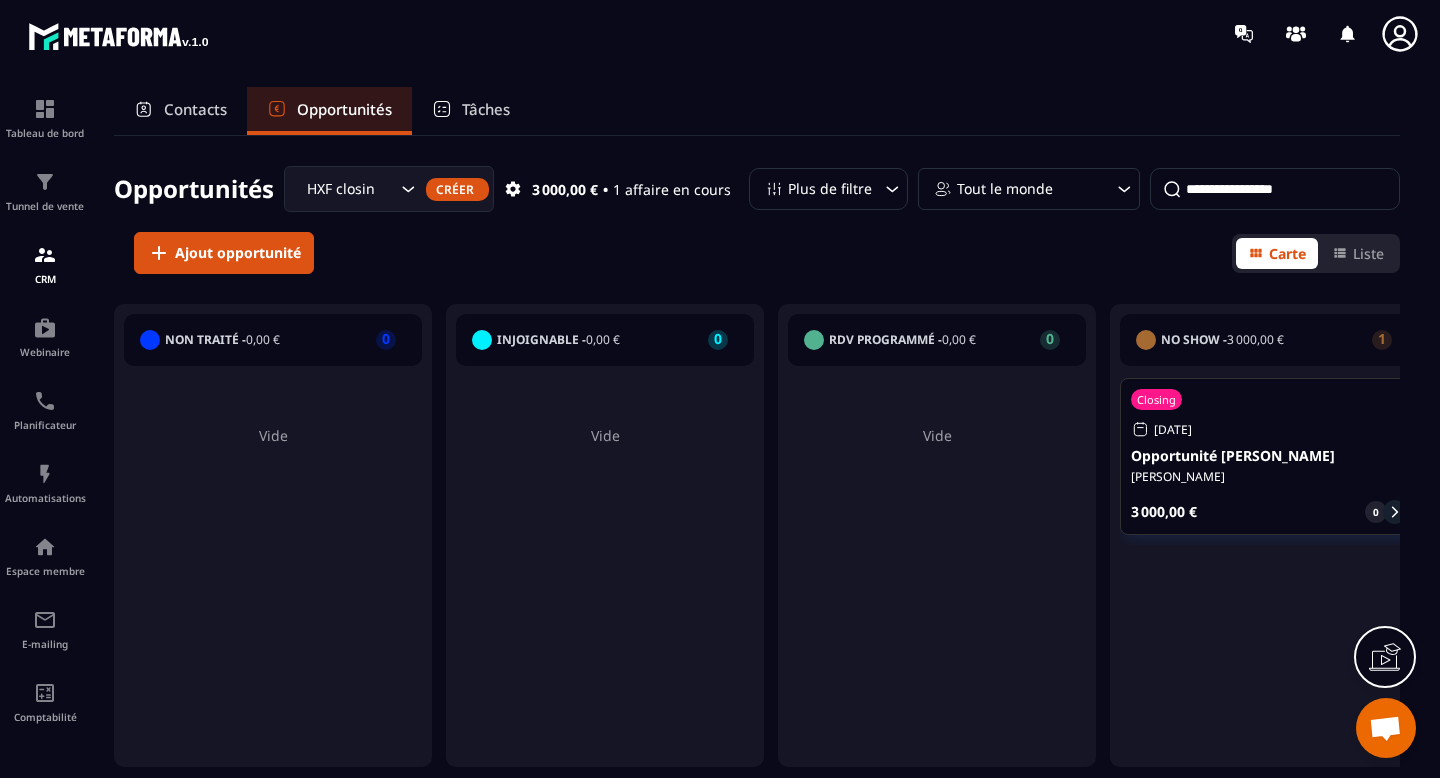 click on "Closing [DATE] Opportunité Jean-[PERSON_NAME] Jean-[PERSON_NAME] 3 000,00 € 0" at bounding box center [1269, 456] 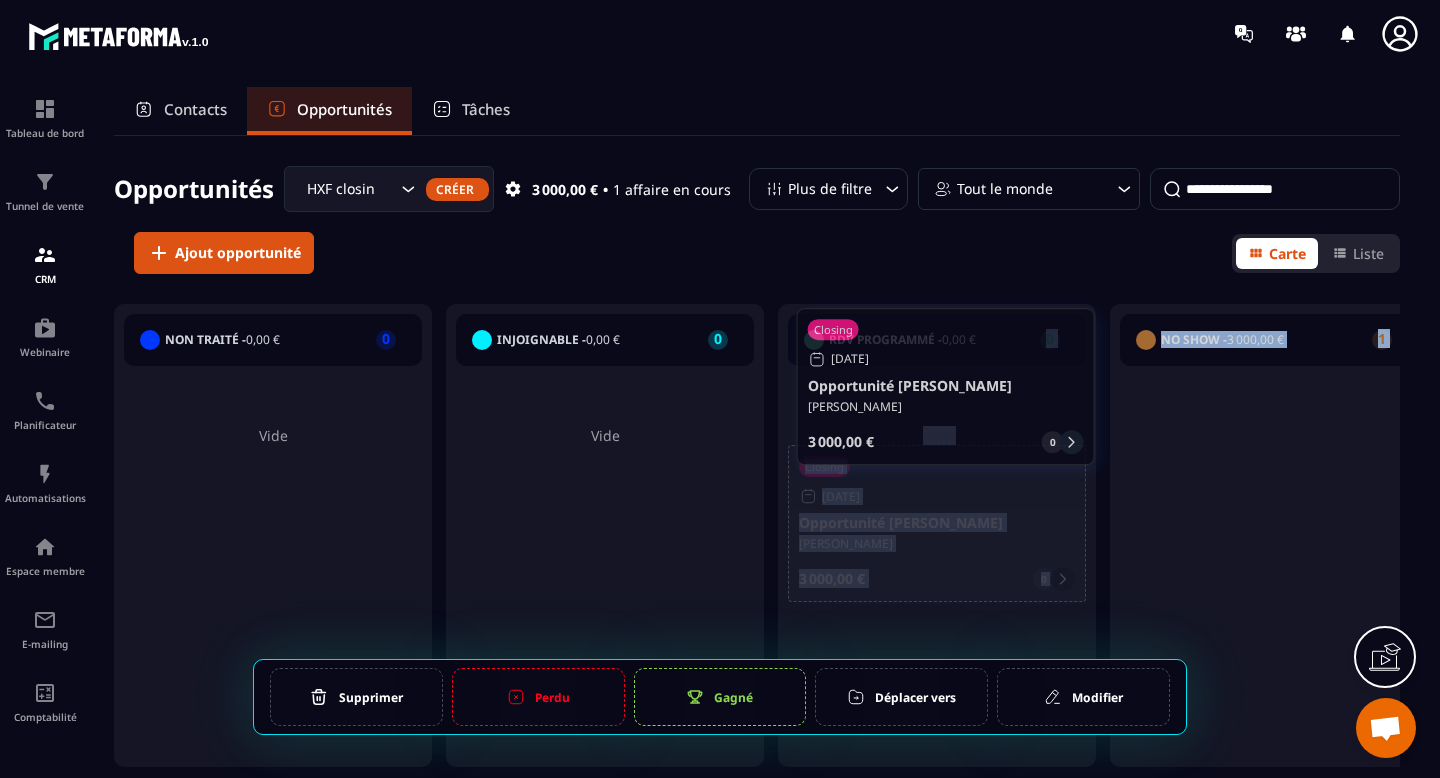 drag, startPoint x: 1231, startPoint y: 428, endPoint x: 912, endPoint y: 362, distance: 325.75604 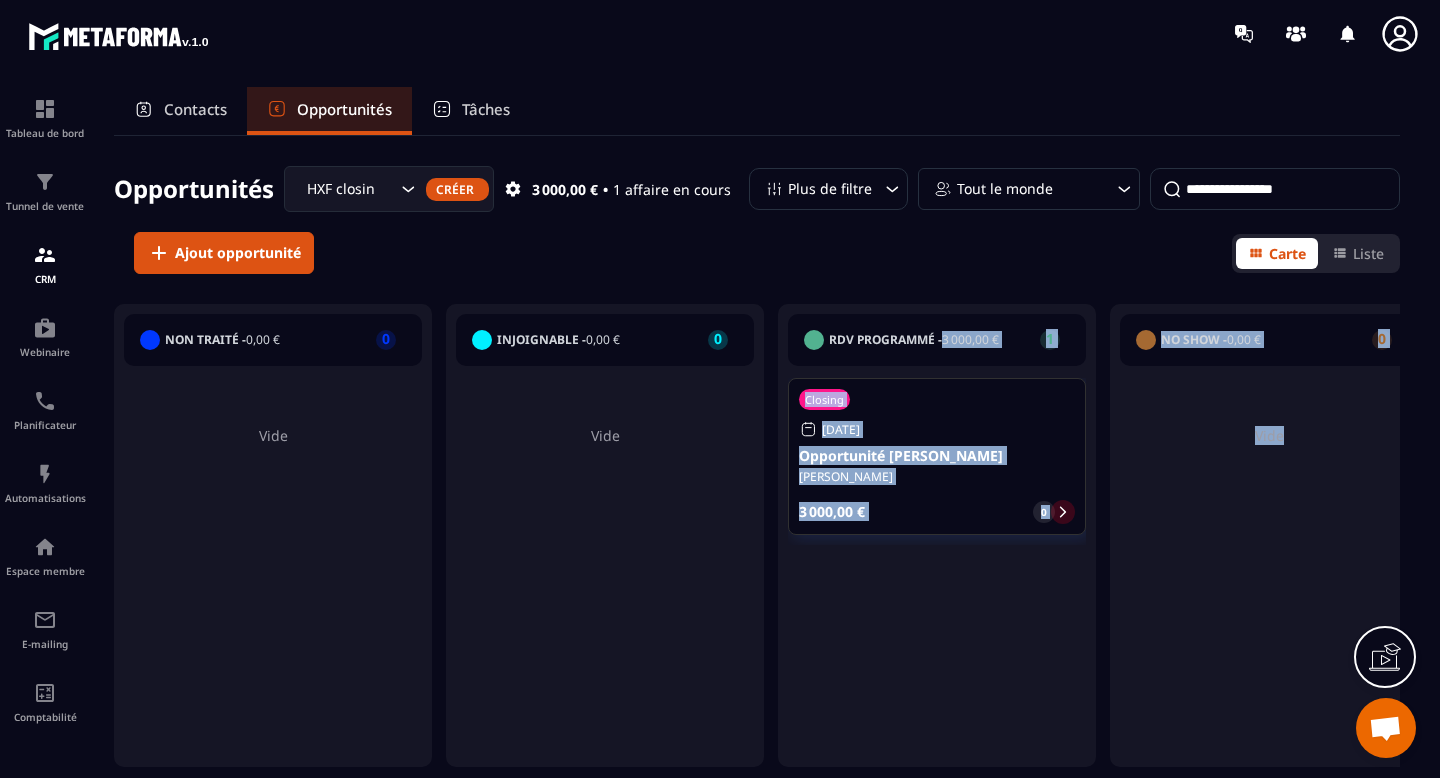 click on "RDV Programmé -  3 000,00 € 1 Closing [DATE] Opportunité Jean-[PERSON_NAME] Jean-[PERSON_NAME] 3 000,00 € 0" 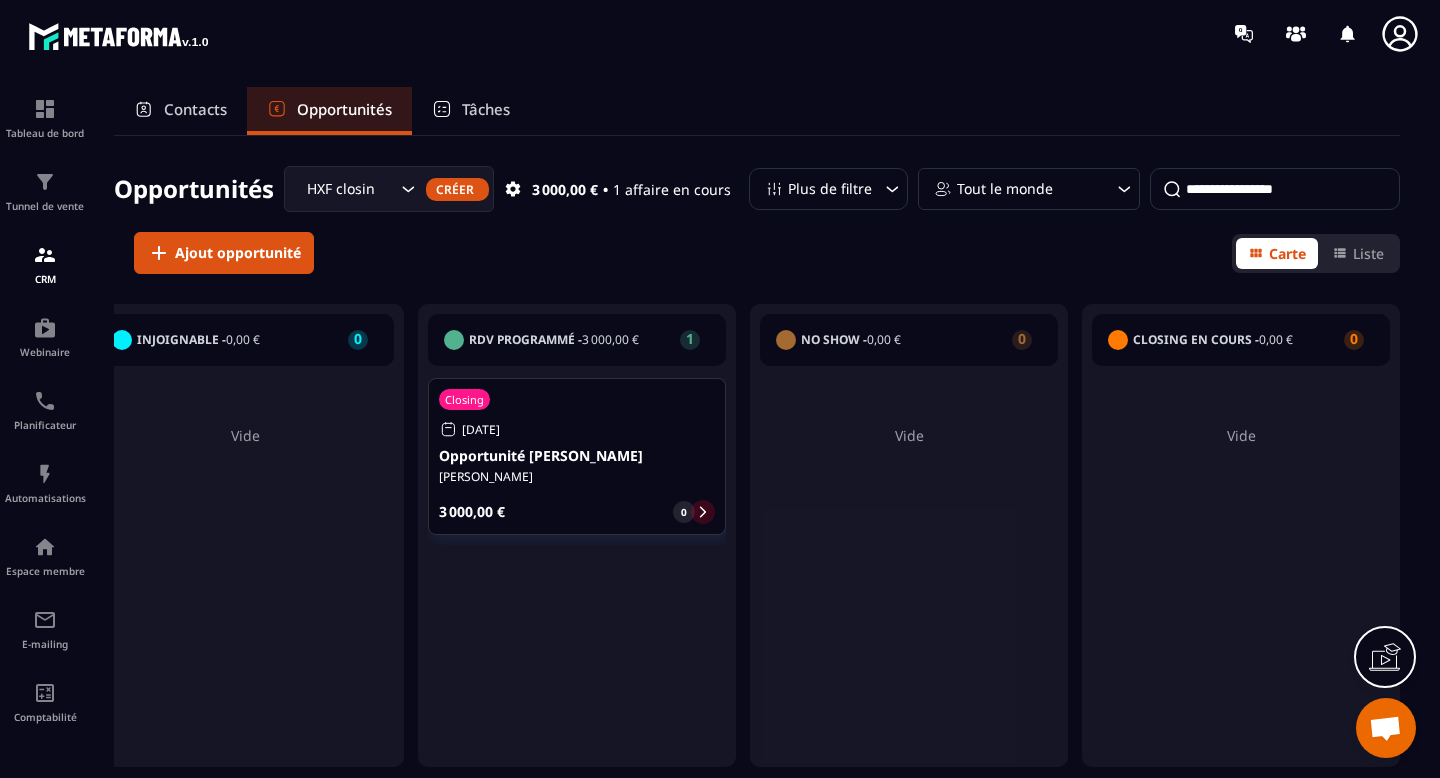 scroll, scrollTop: 0, scrollLeft: 0, axis: both 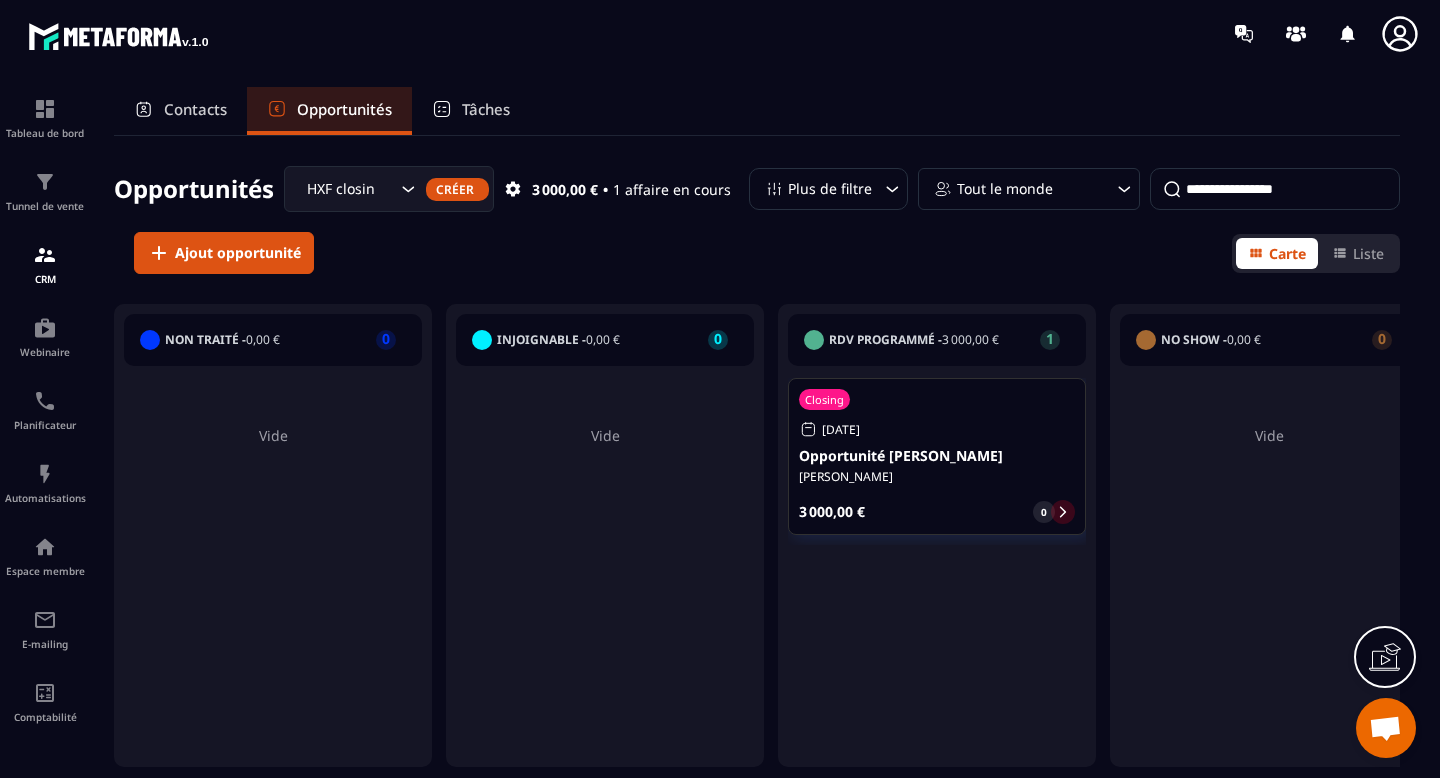 click 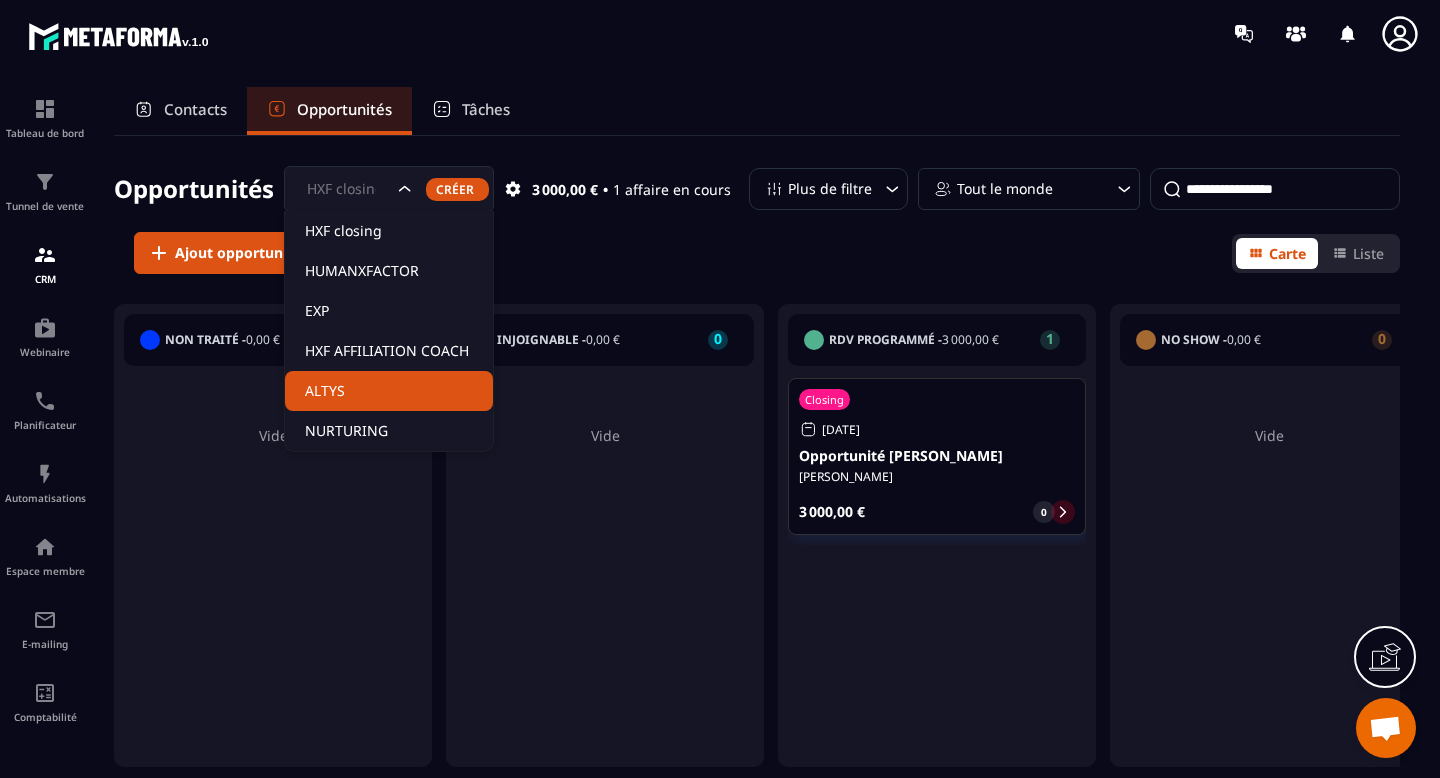 click on "ALTYS" 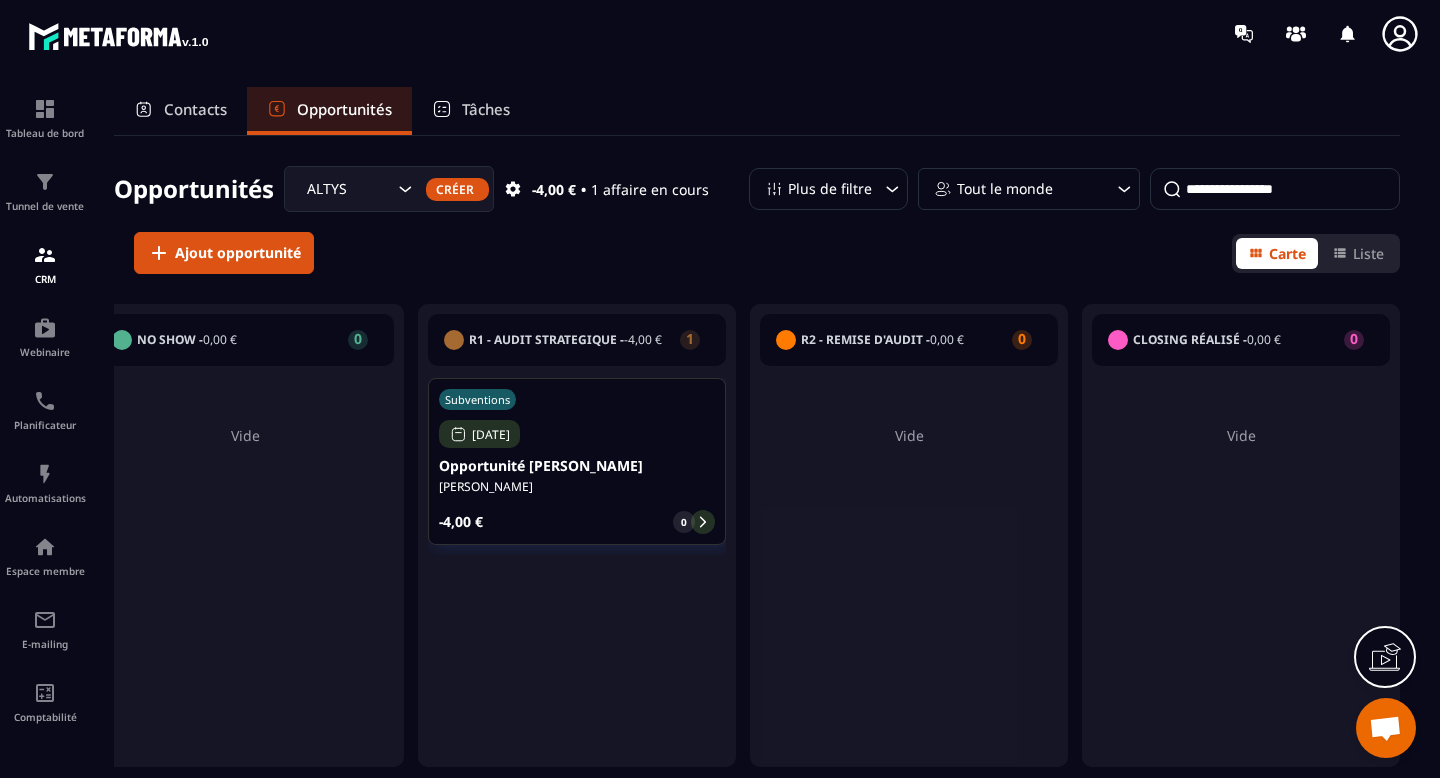 scroll, scrollTop: 0, scrollLeft: 0, axis: both 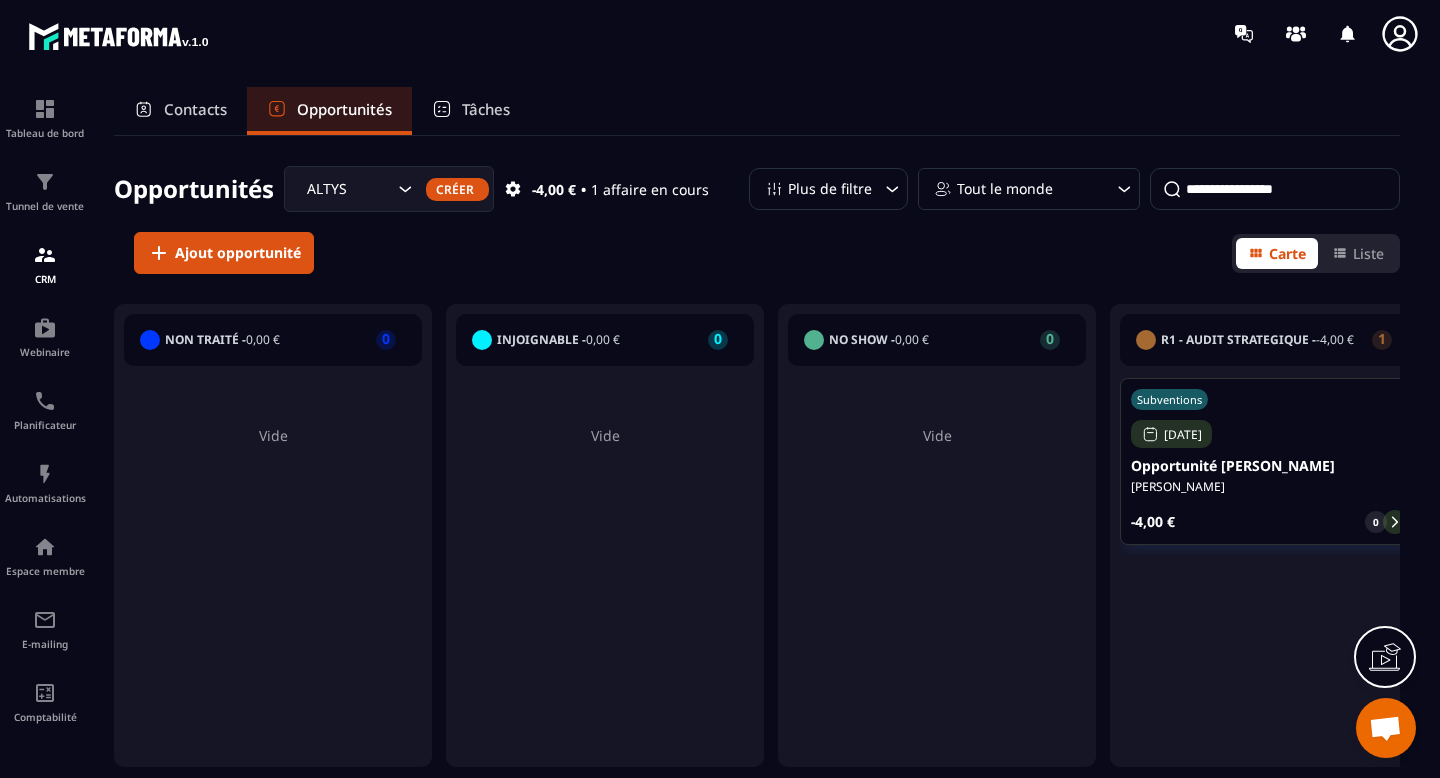 click 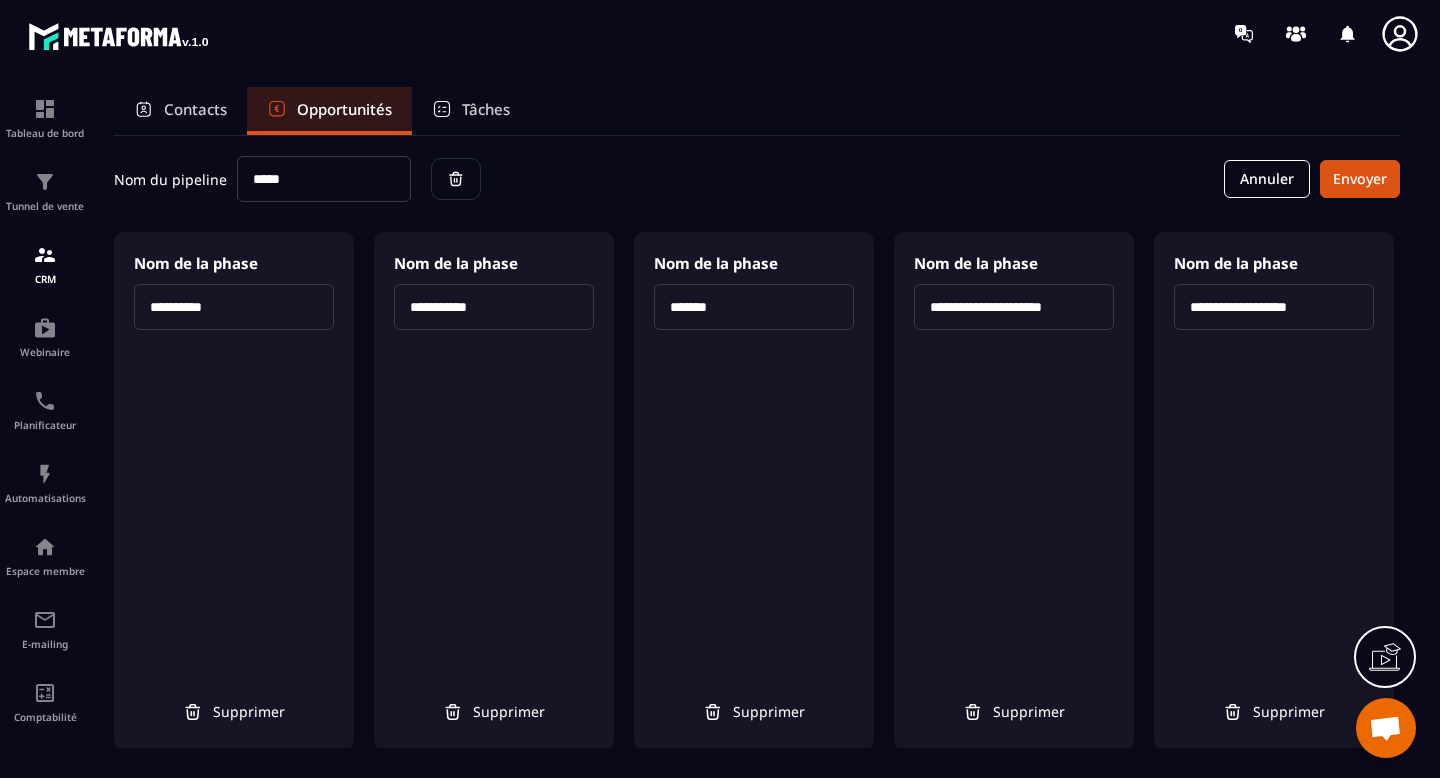 type 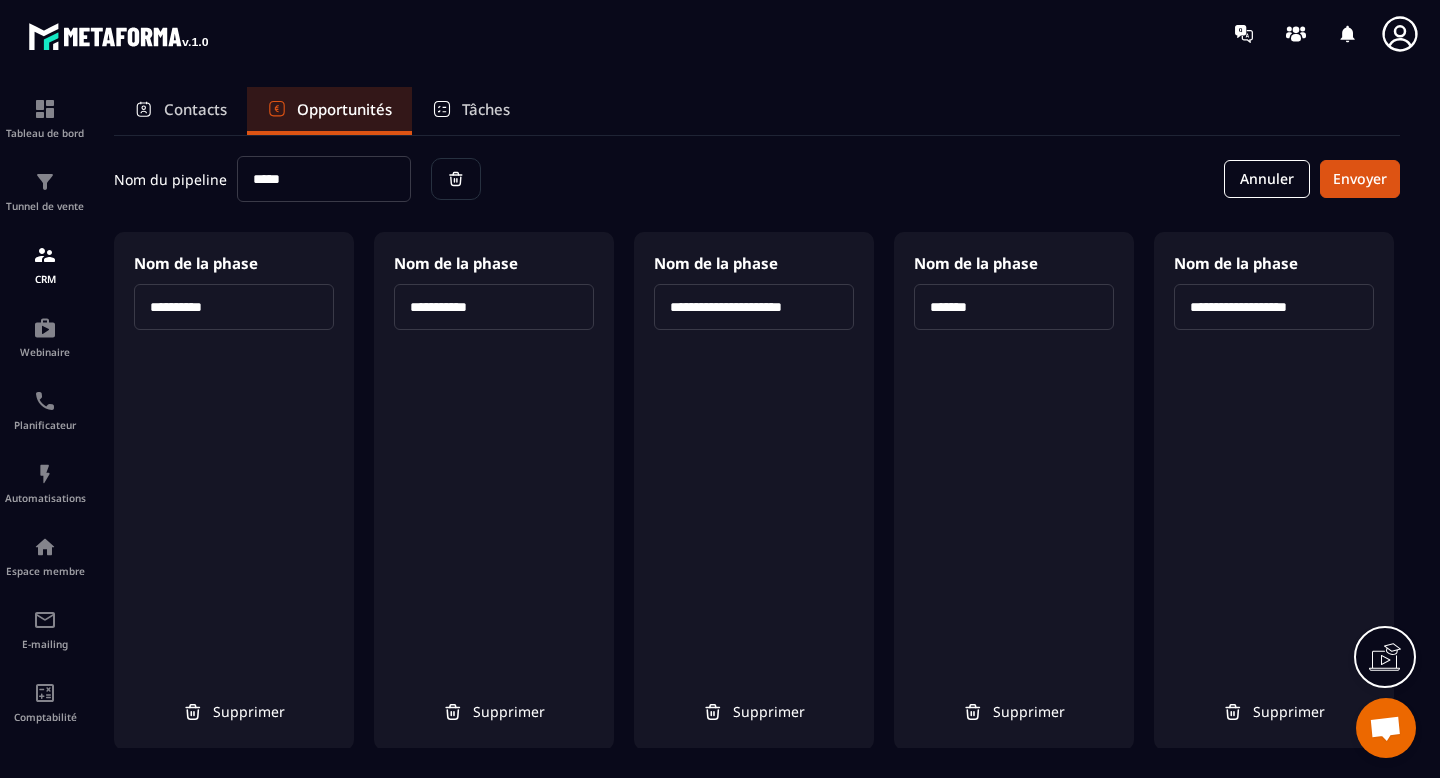 click on "Envoyer" at bounding box center (1360, 179) 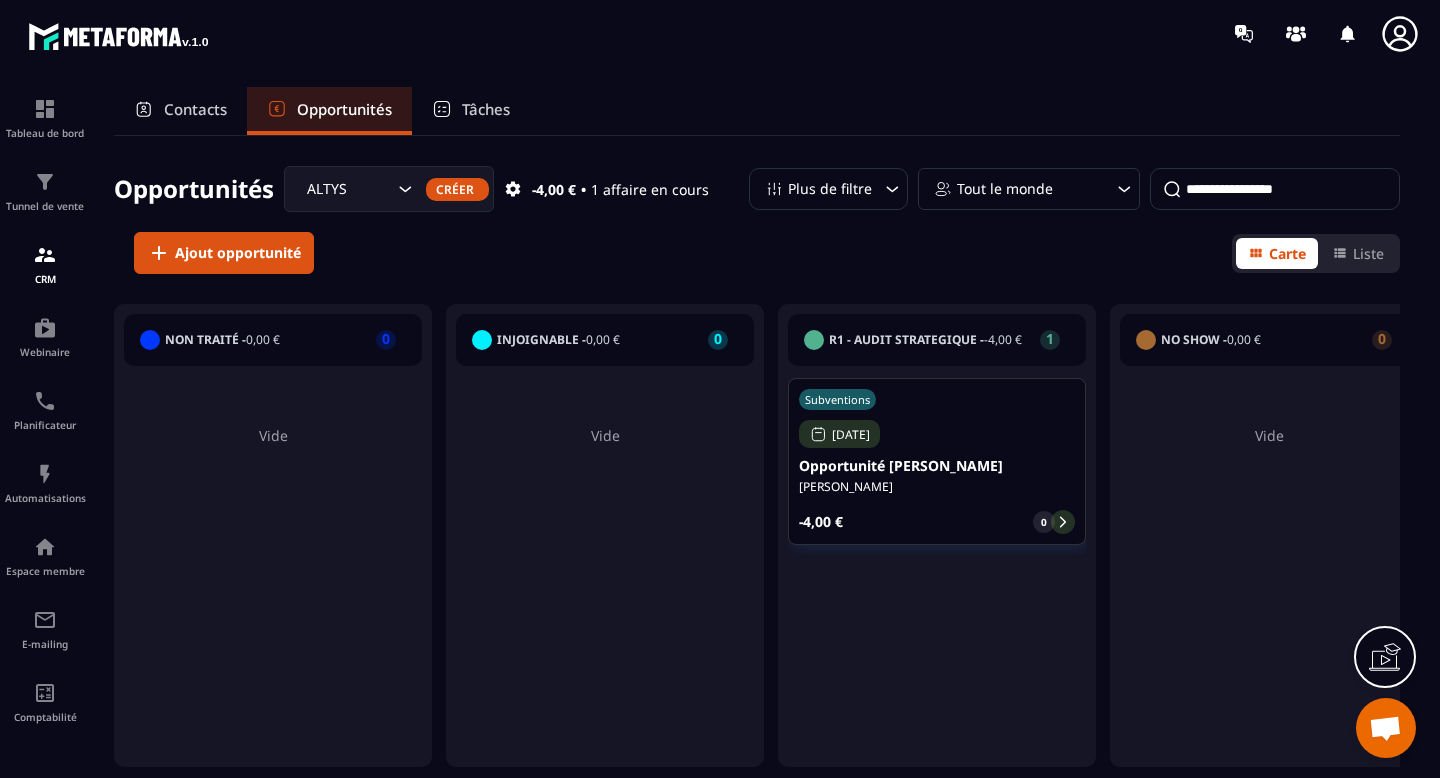 click on "-4,00 € 0" at bounding box center [937, 522] 